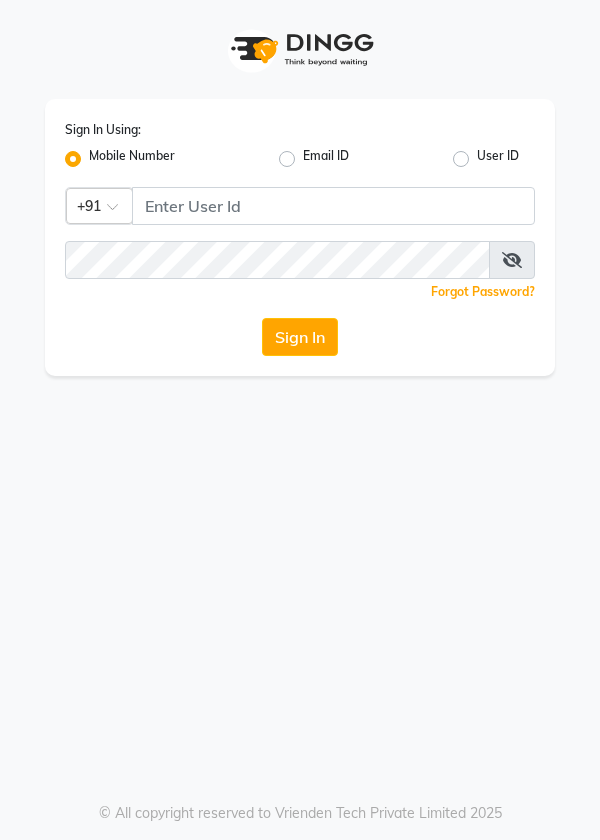 scroll, scrollTop: 0, scrollLeft: 0, axis: both 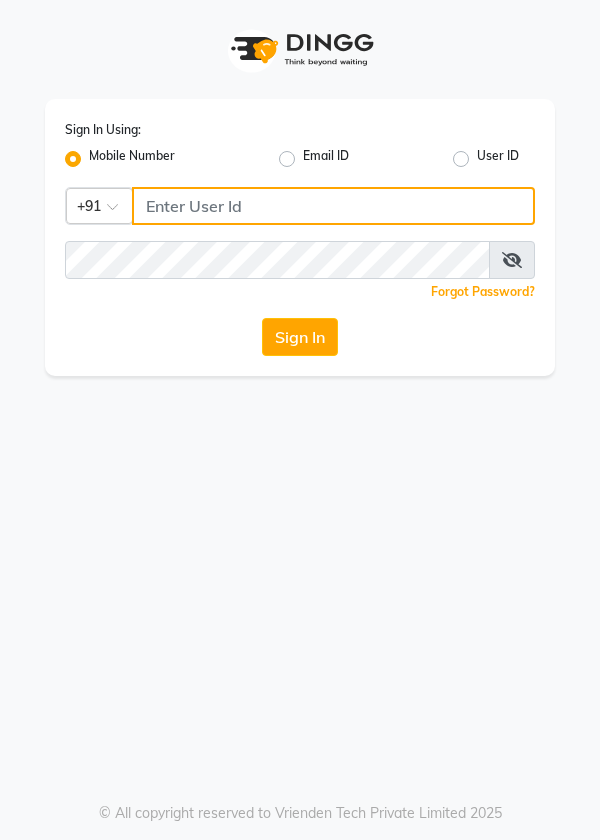 click 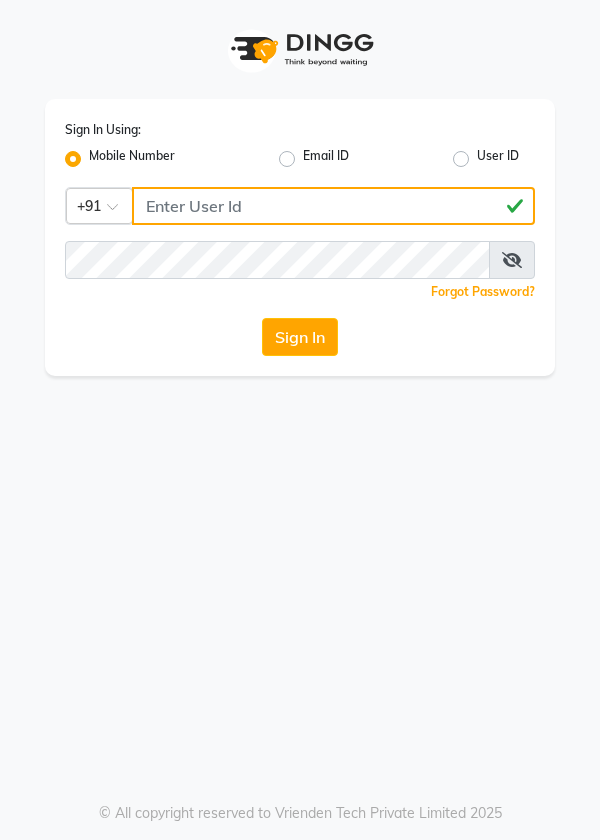 type on "[PHONE]" 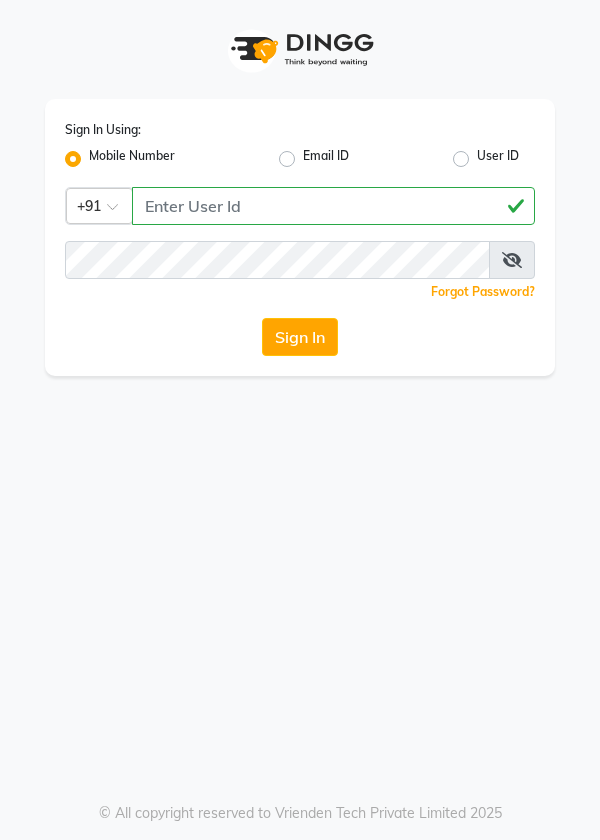click on "Sign In" 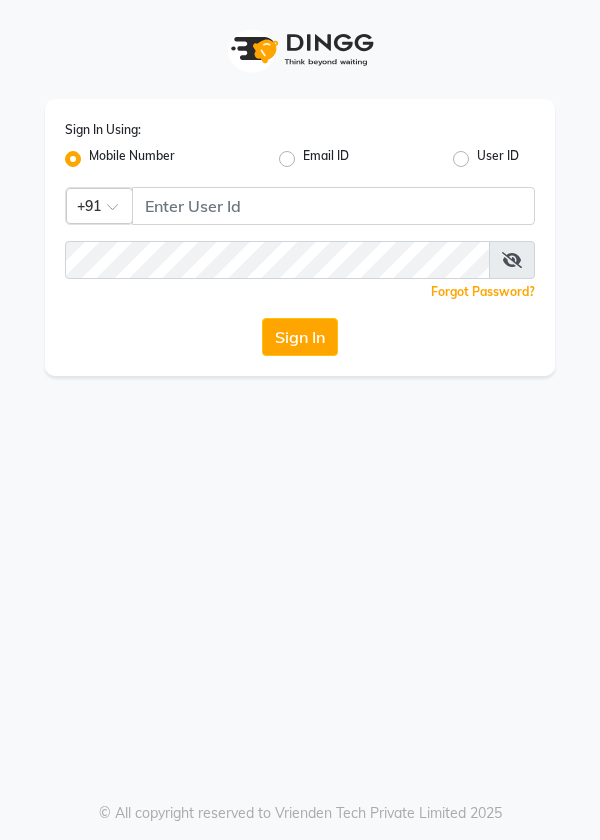 scroll, scrollTop: 0, scrollLeft: 0, axis: both 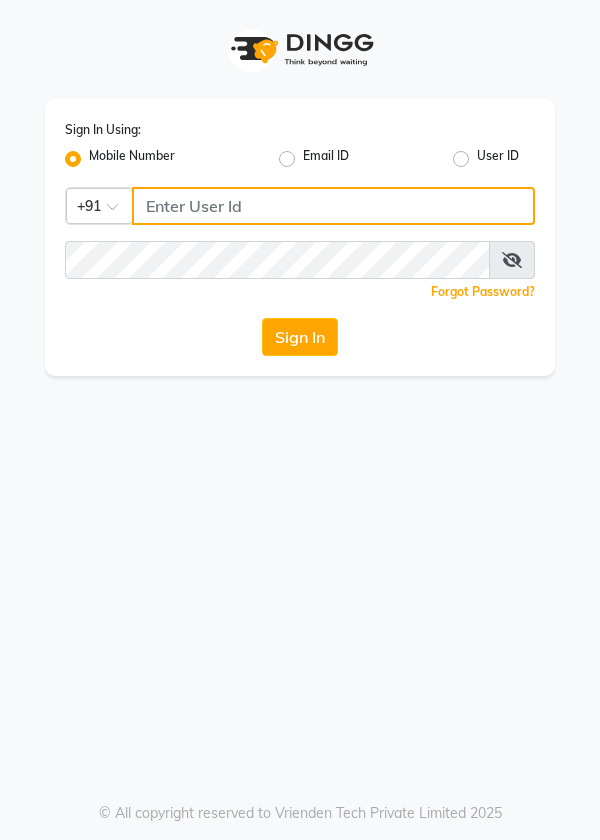 click 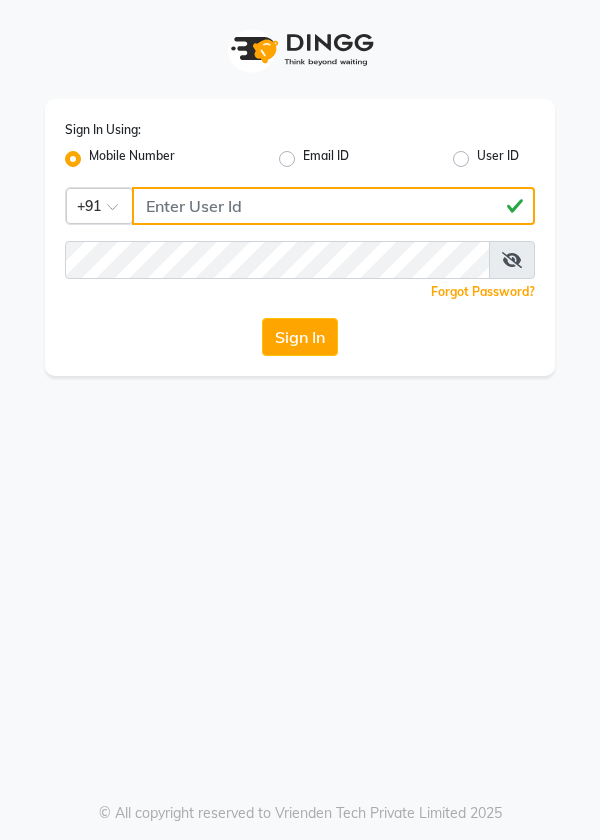 type on "[NUMBER]" 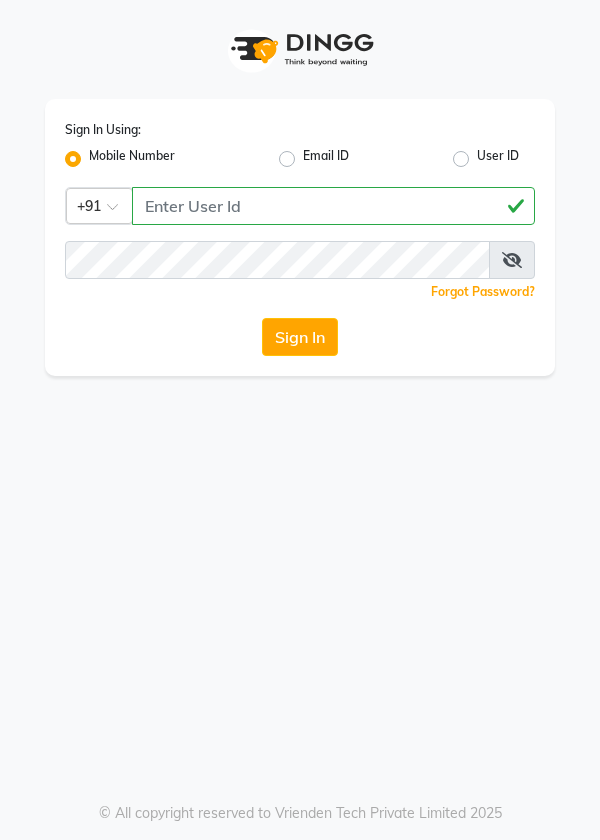 click on "Sign In" 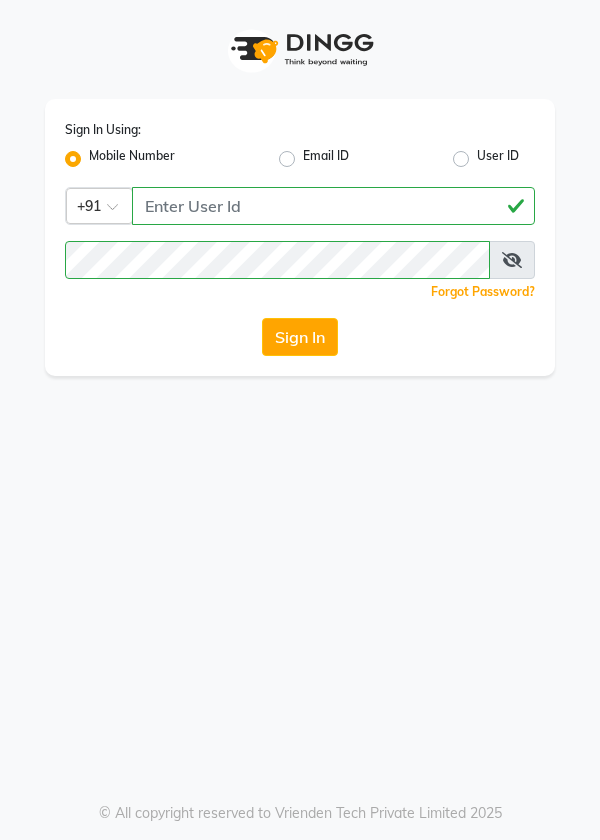 click on "Sign In" 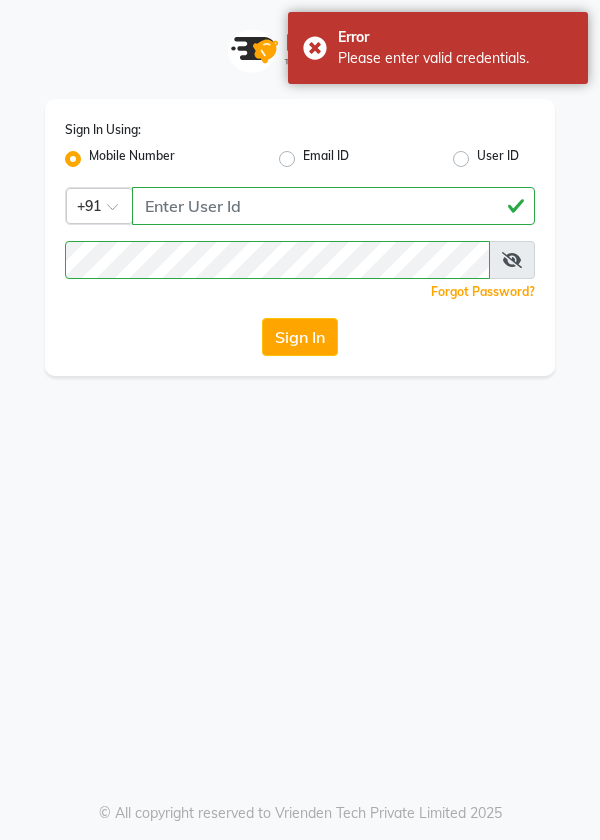 click at bounding box center (512, 260) 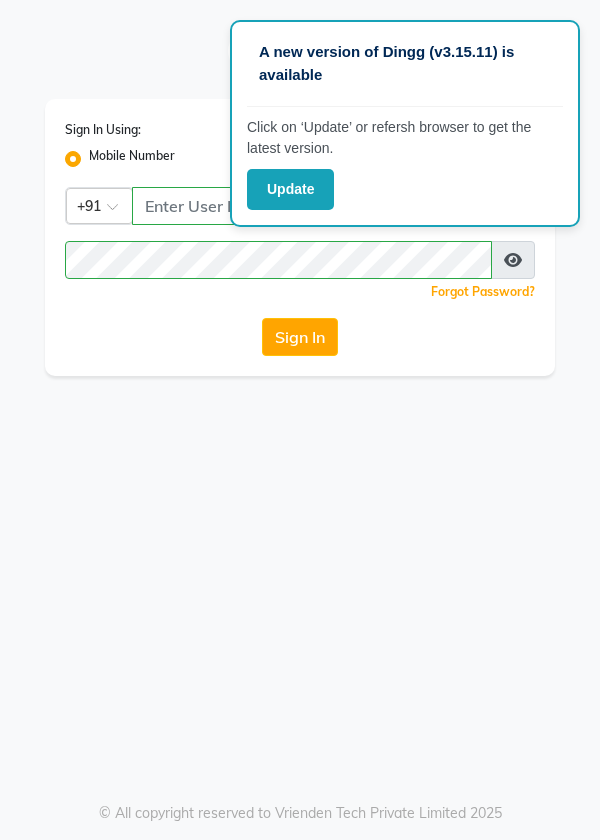 click on "Sign In" 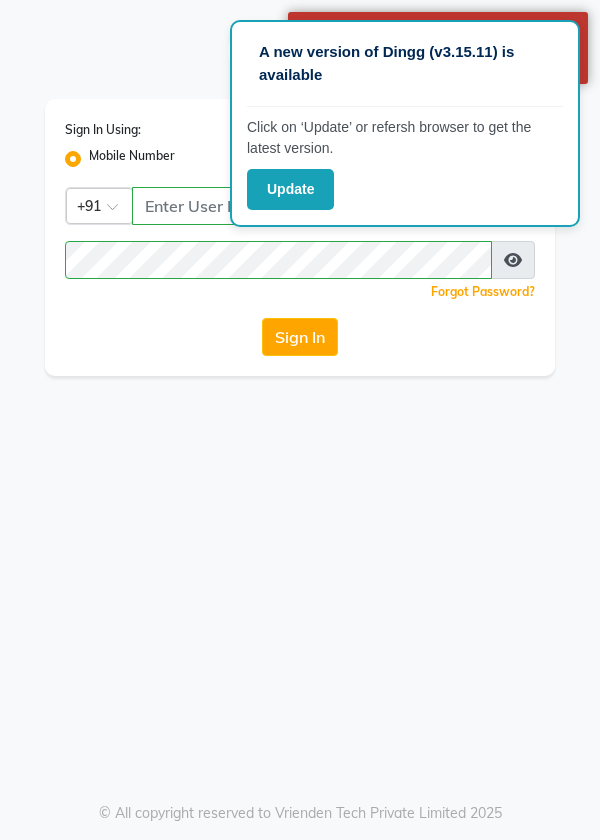 click on "Sign In" 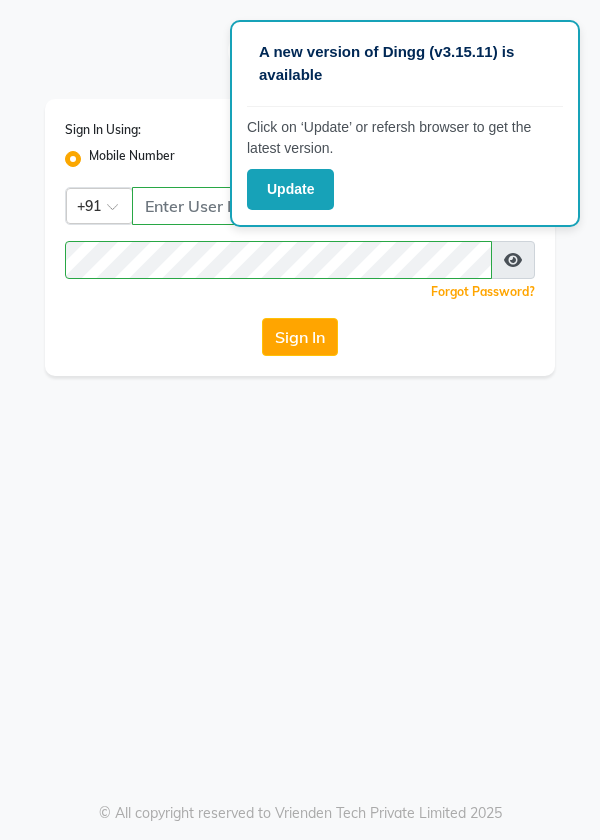 click on "Update" 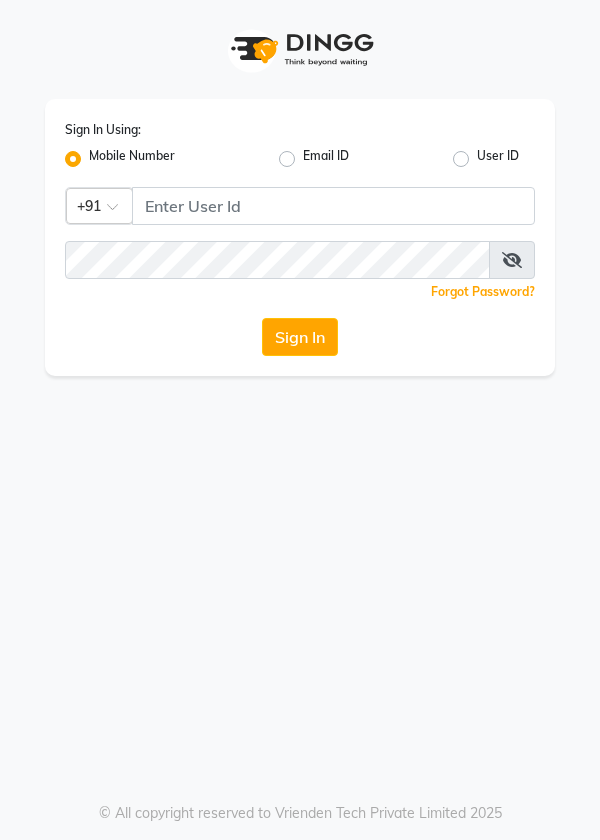 scroll, scrollTop: 0, scrollLeft: 0, axis: both 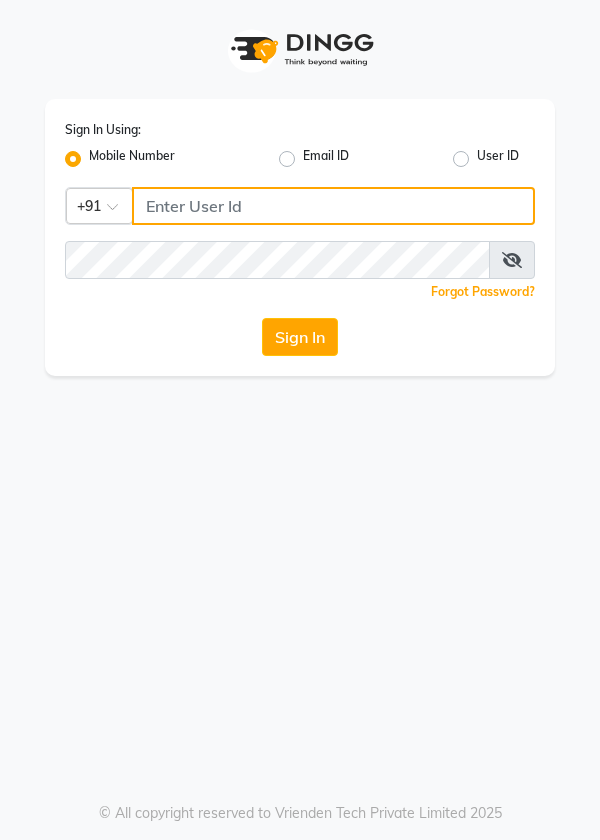 click 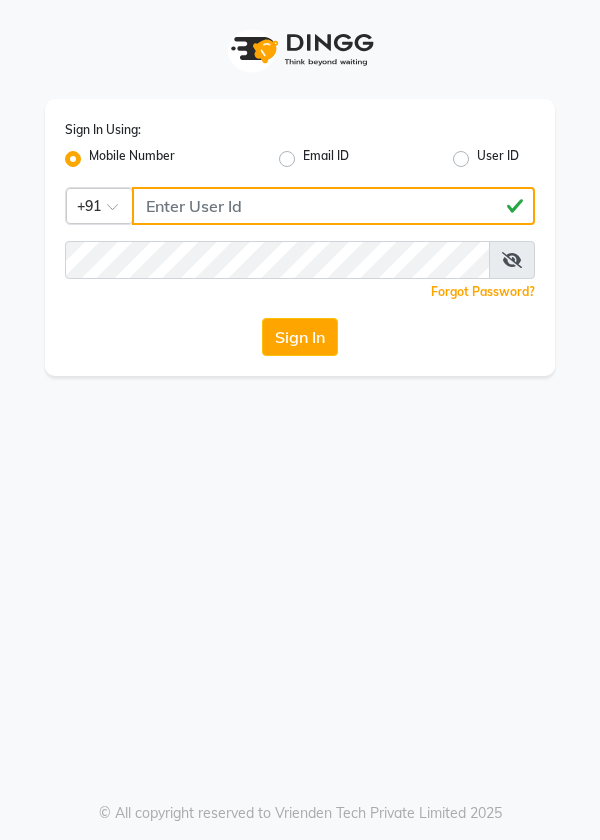 type on "[PHONE]" 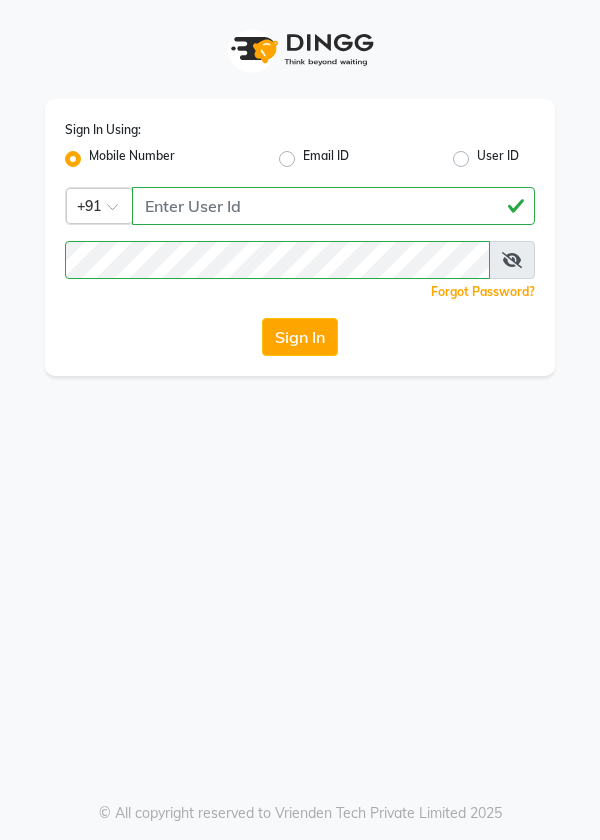 click on "Sign In" 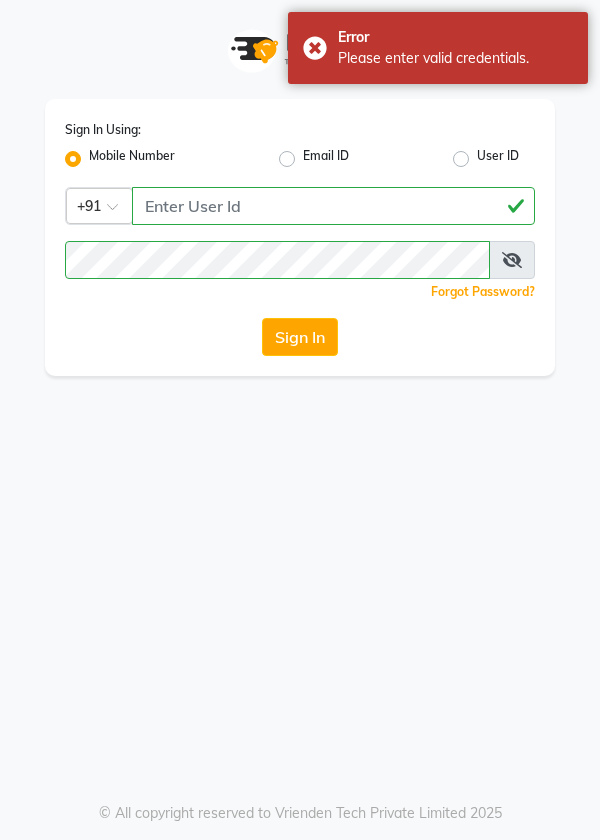 click on "Forgot Password?" 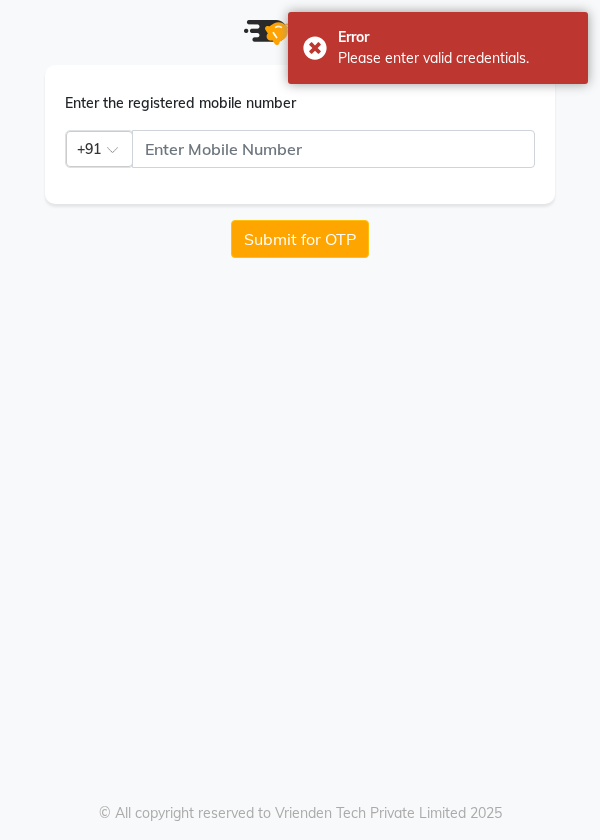 click on "Enter the registered mobile number Country Code × +91 Submit for OTP  © All copyright reserved to Vrienden Tech Private Limited 2025" at bounding box center [300, 420] 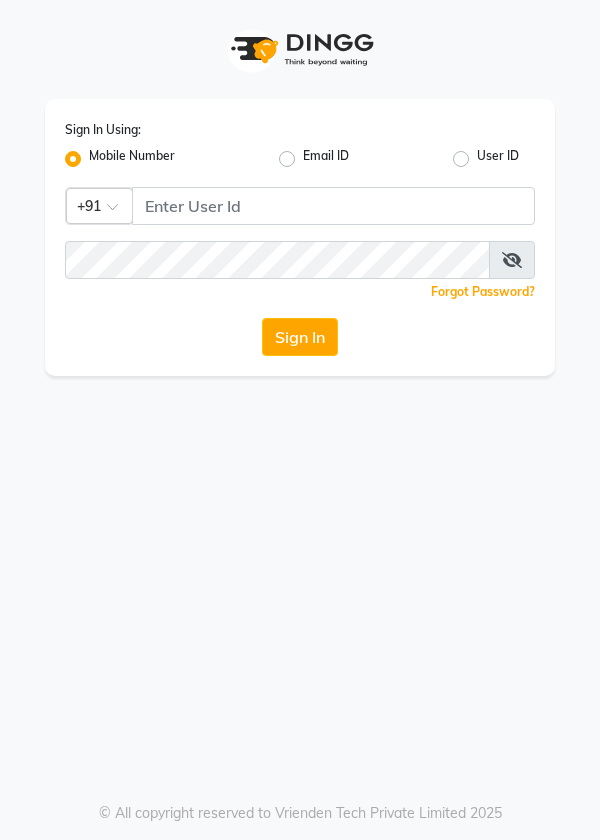scroll, scrollTop: 0, scrollLeft: 0, axis: both 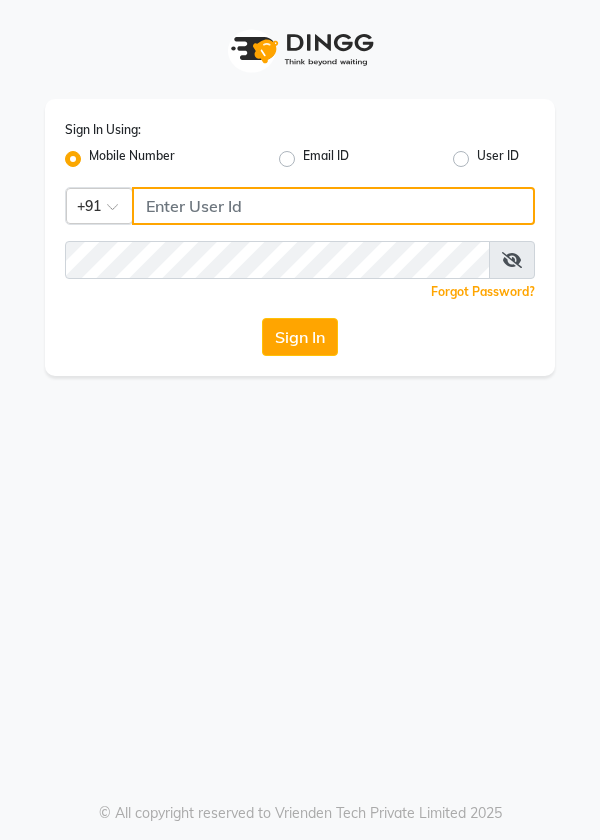 click 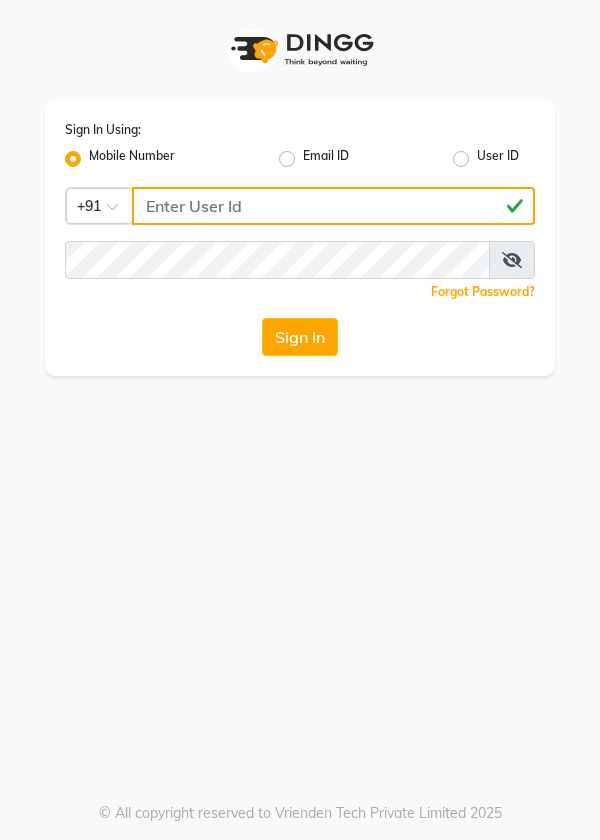 type on "[PHONE]" 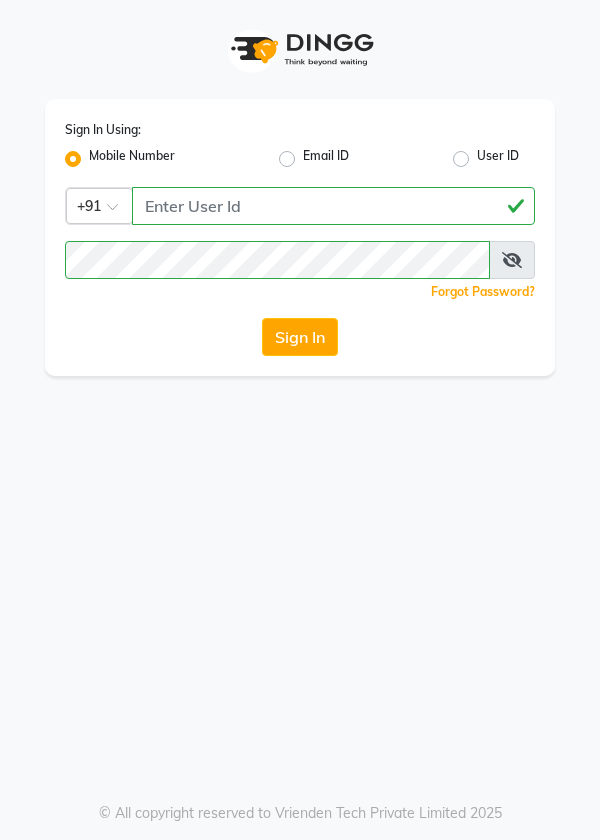 click on "Sign In" 